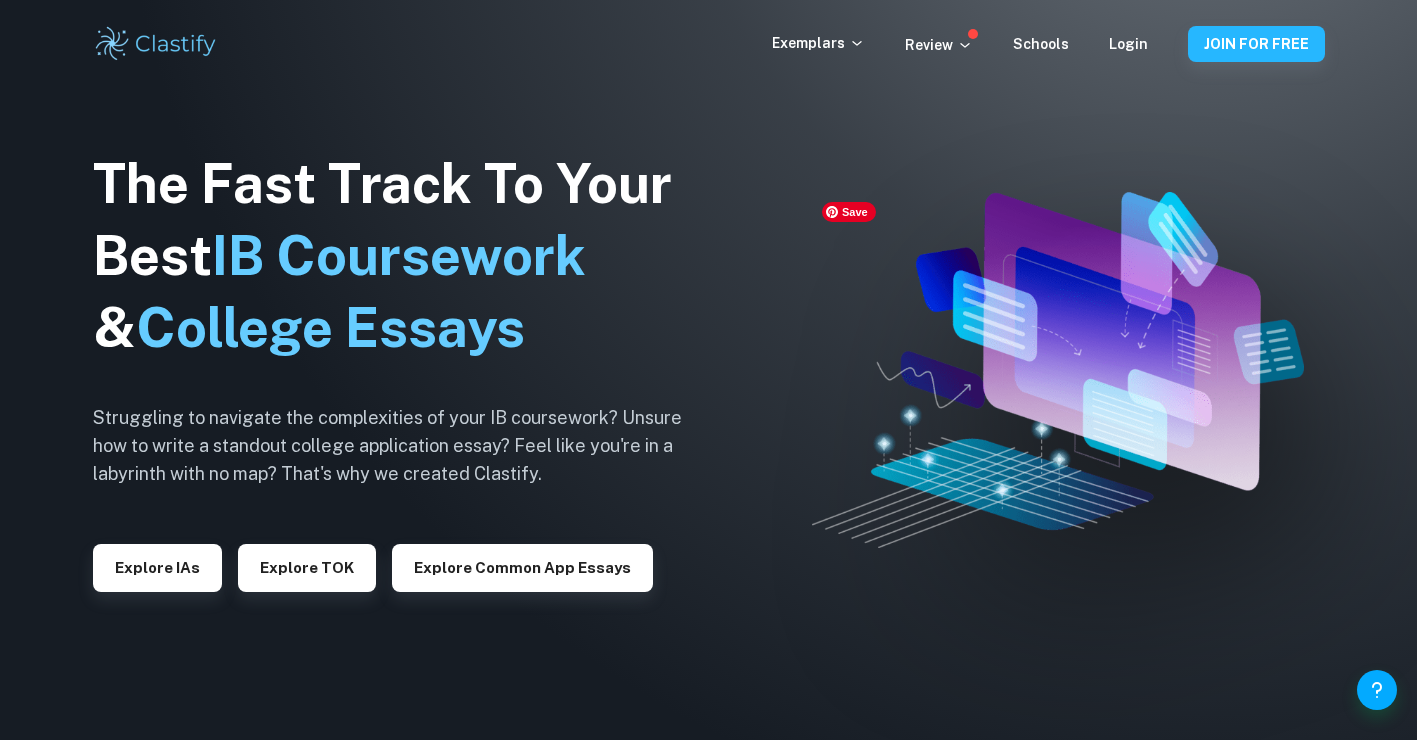 scroll, scrollTop: 0, scrollLeft: 0, axis: both 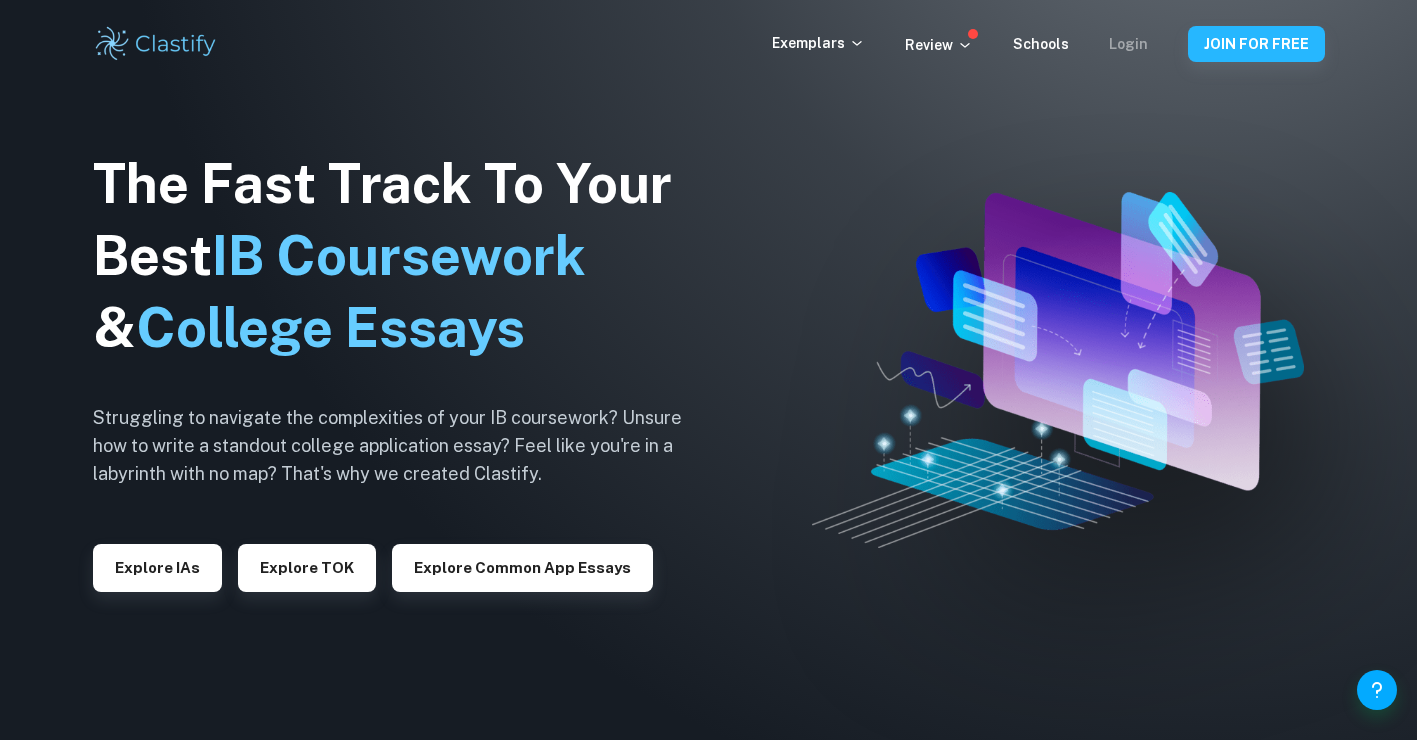 click on "Login" at bounding box center [1128, 44] 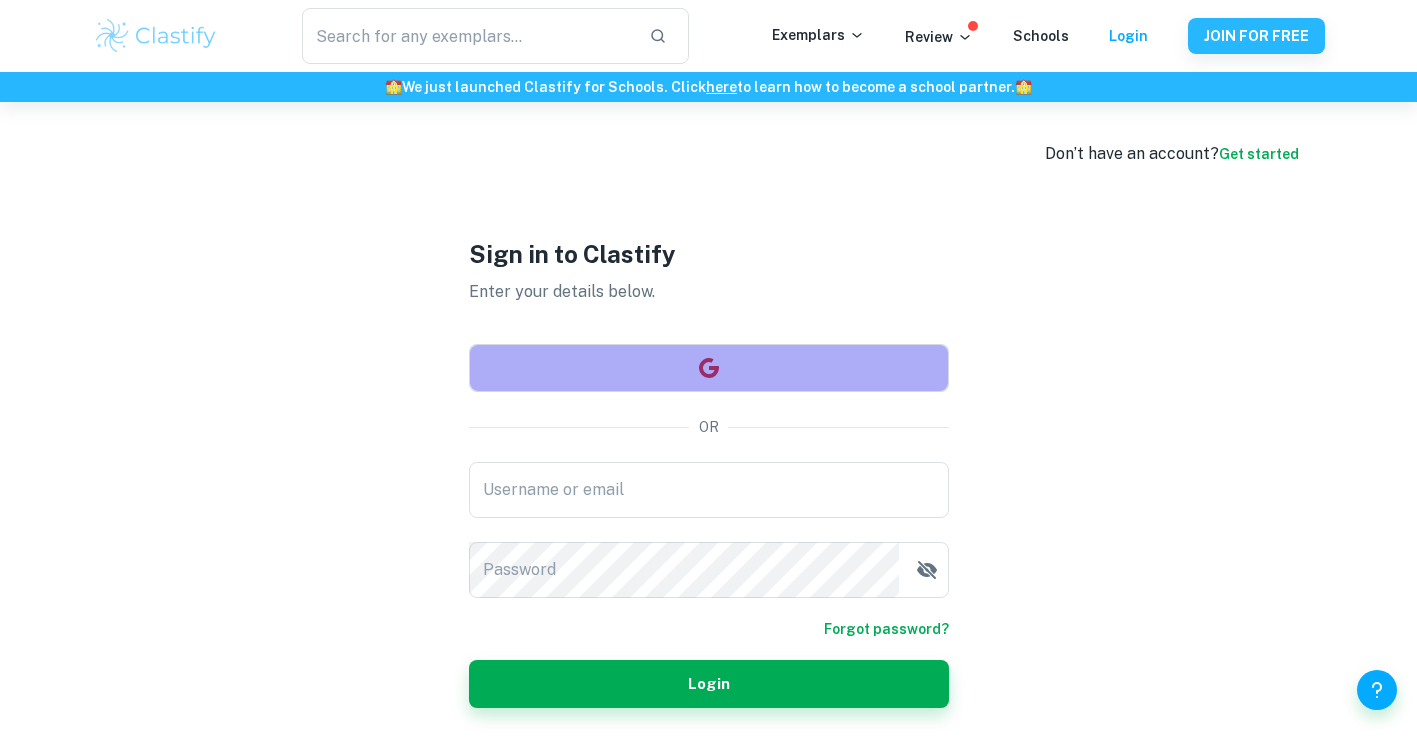 click 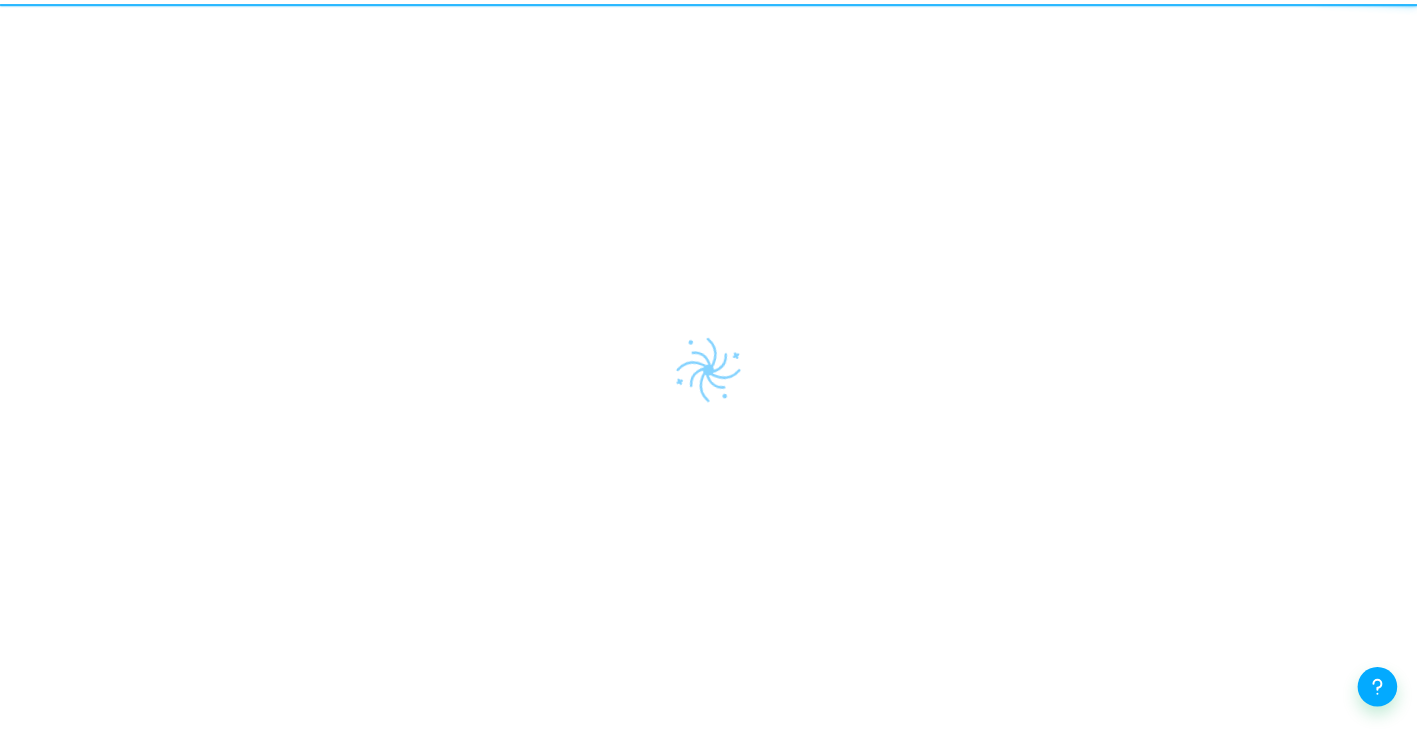 scroll, scrollTop: 0, scrollLeft: 0, axis: both 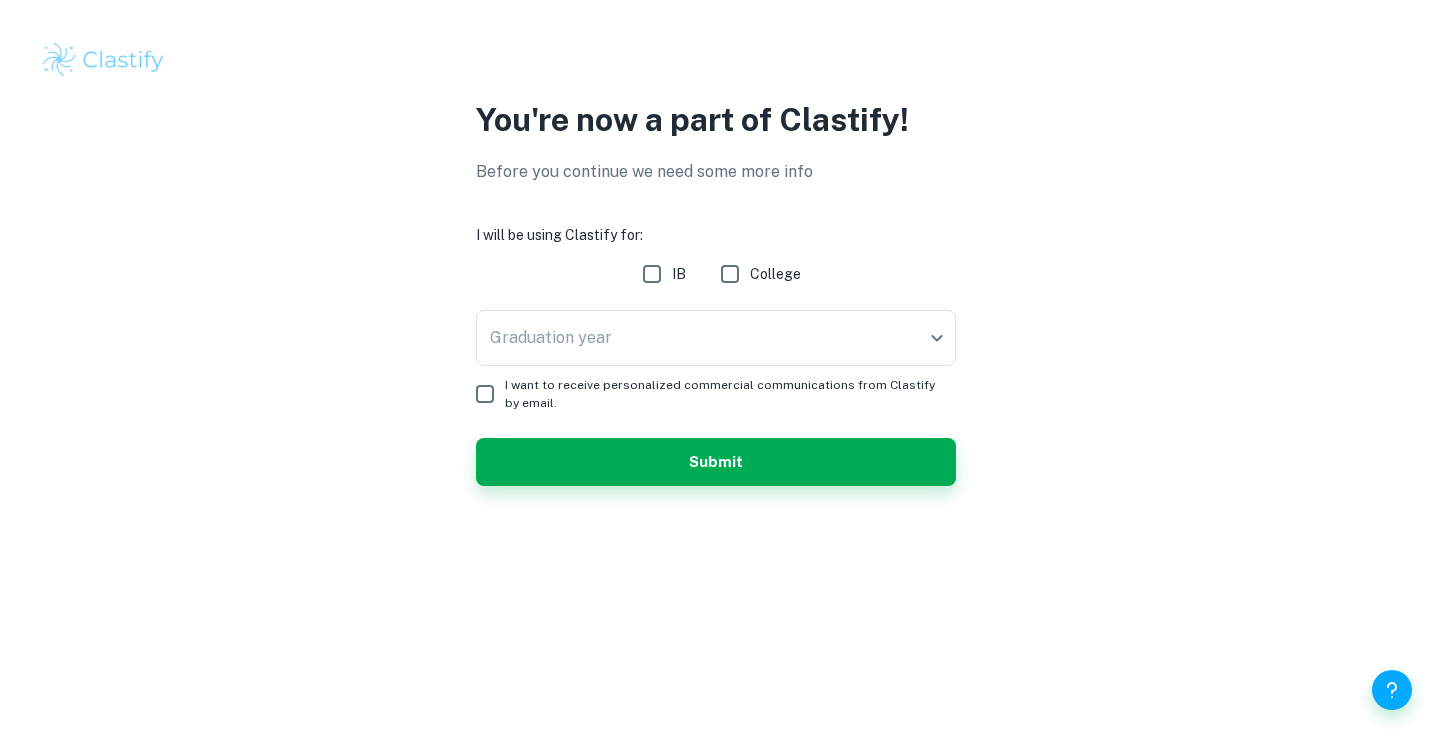 click on "IB" at bounding box center (652, 274) 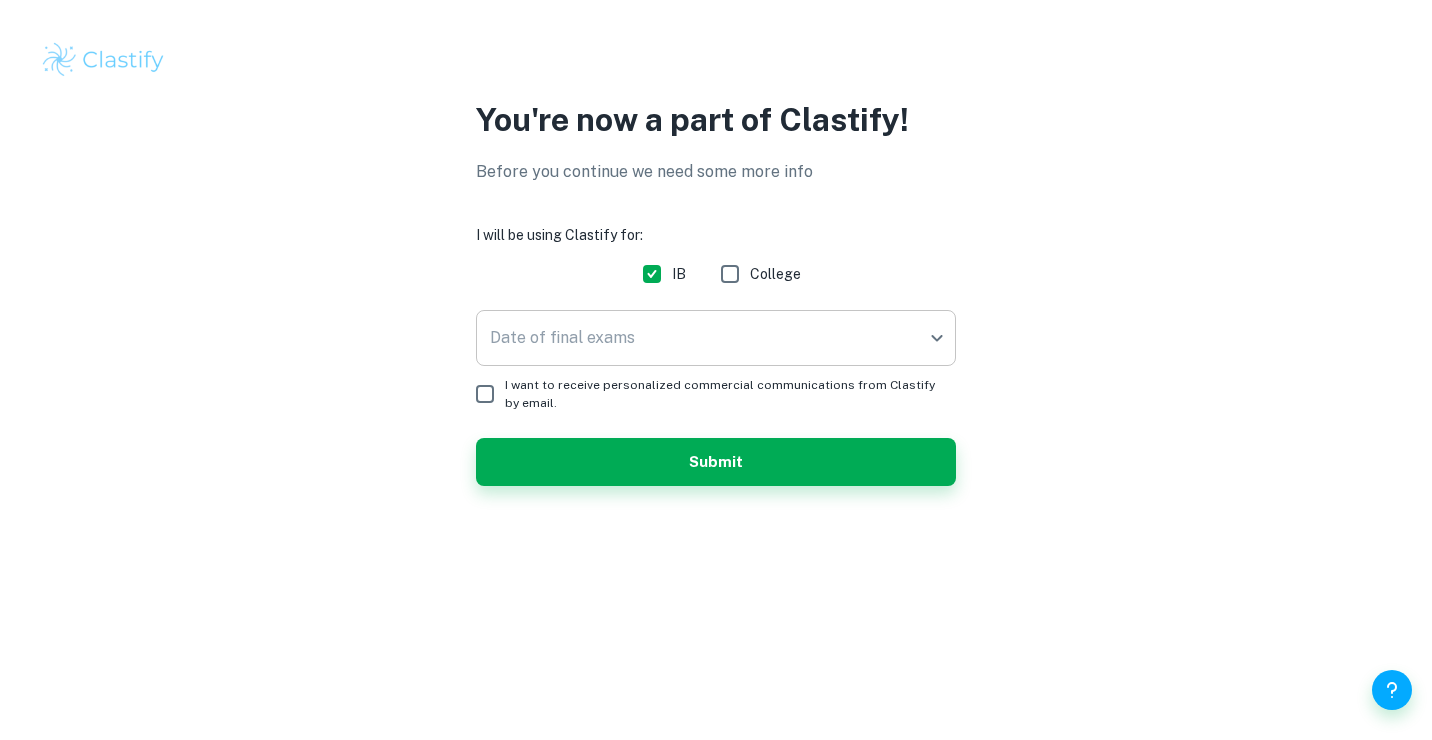 click on "We value your privacy We use cookies to enhance your browsing experience, serve personalised ads or content, and analyse our traffic. By clicking "Accept All", you consent to our use of cookies.   Cookie Policy Customise   Reject All   Accept All   Customise Consent Preferences   We use cookies to help you navigate efficiently and perform certain functions. You will find detailed information about all cookies under each consent category below. The cookies that are categorised as "Necessary" are stored on your browser as they are essential for enabling the basic functionalities of the site. ...  Show more For more information on how Google's third-party cookies operate and handle your data, see:   Google Privacy Policy Necessary Always Active Necessary cookies are required to enable the basic features of this site, such as providing secure log-in or adjusting your consent preferences. These cookies do not store any personally identifiable data. Functional Analytics Performance Advertisement Uncategorised" at bounding box center (716, 370) 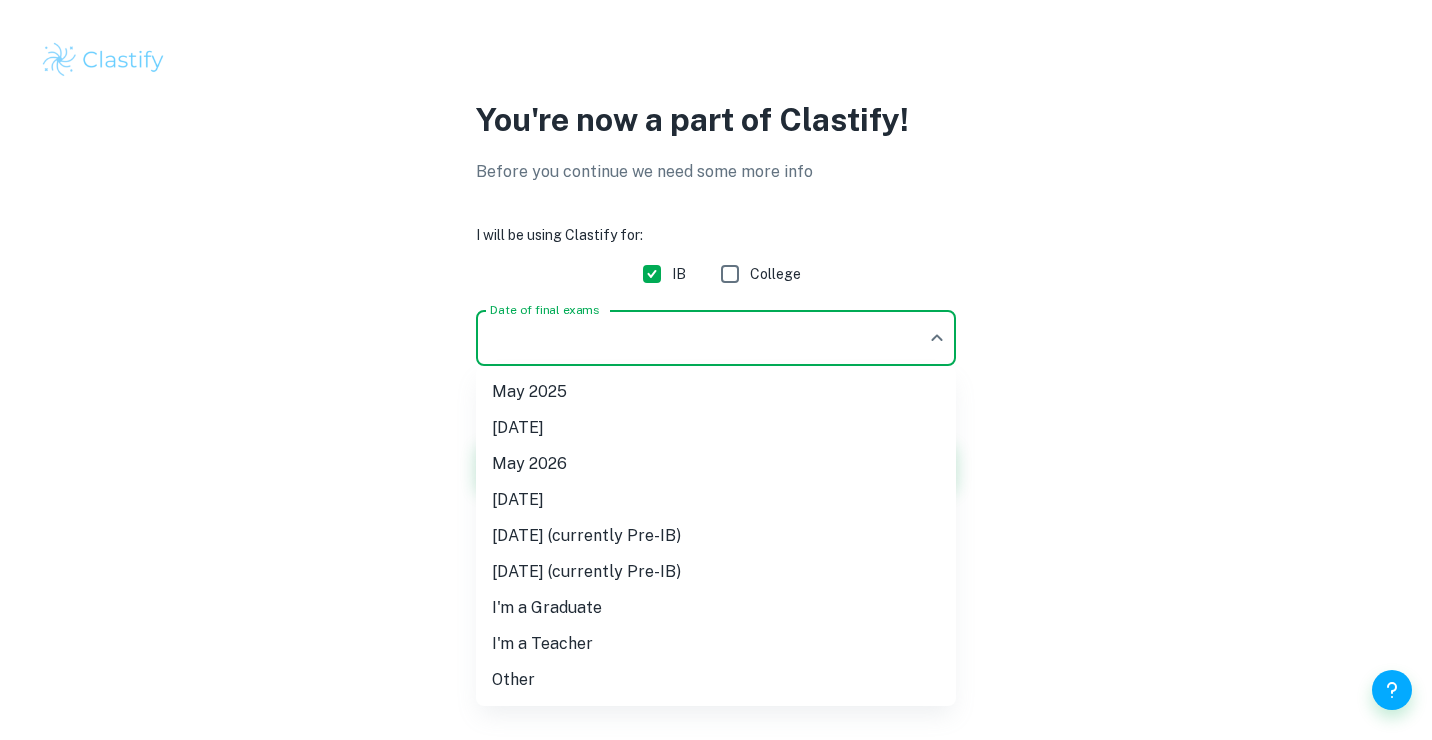click on "I'm a Graduate" at bounding box center (716, 608) 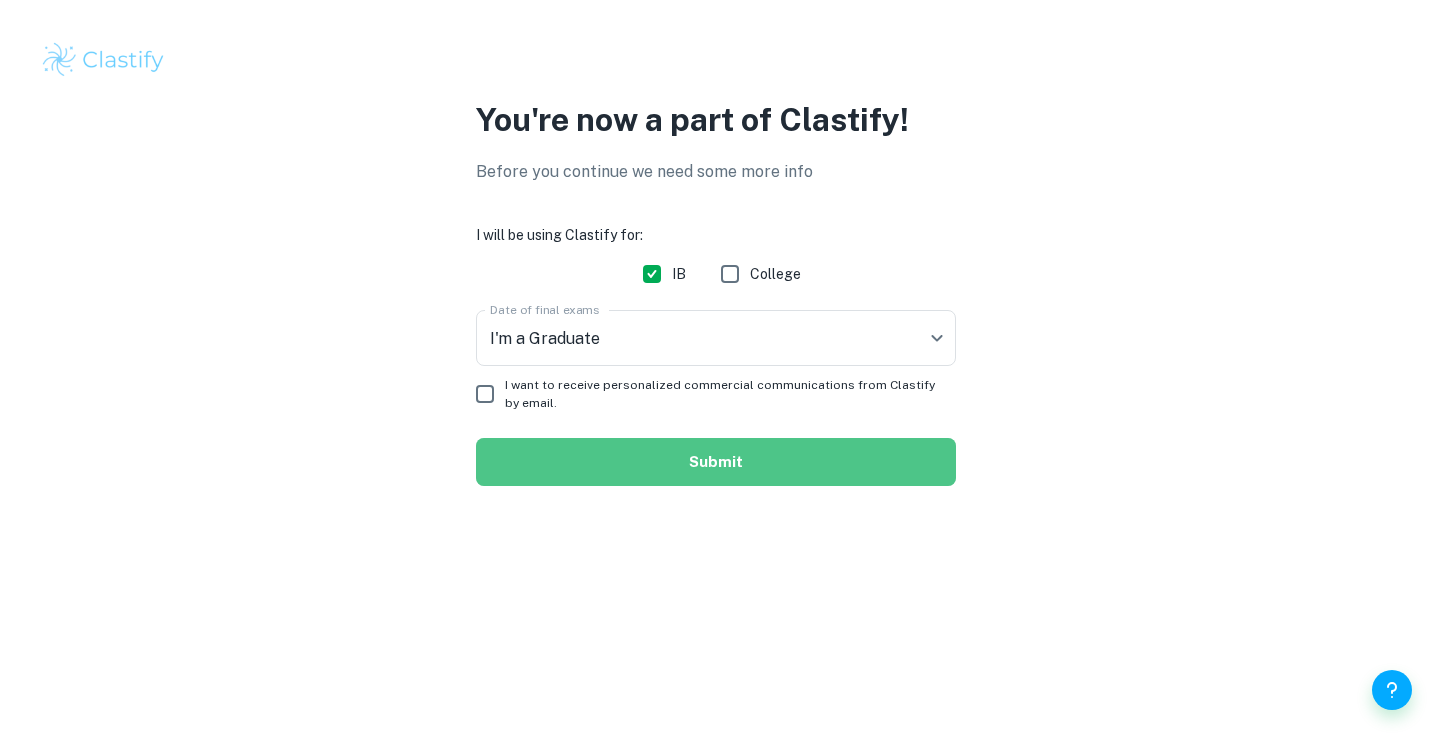 click on "Submit" at bounding box center [716, 462] 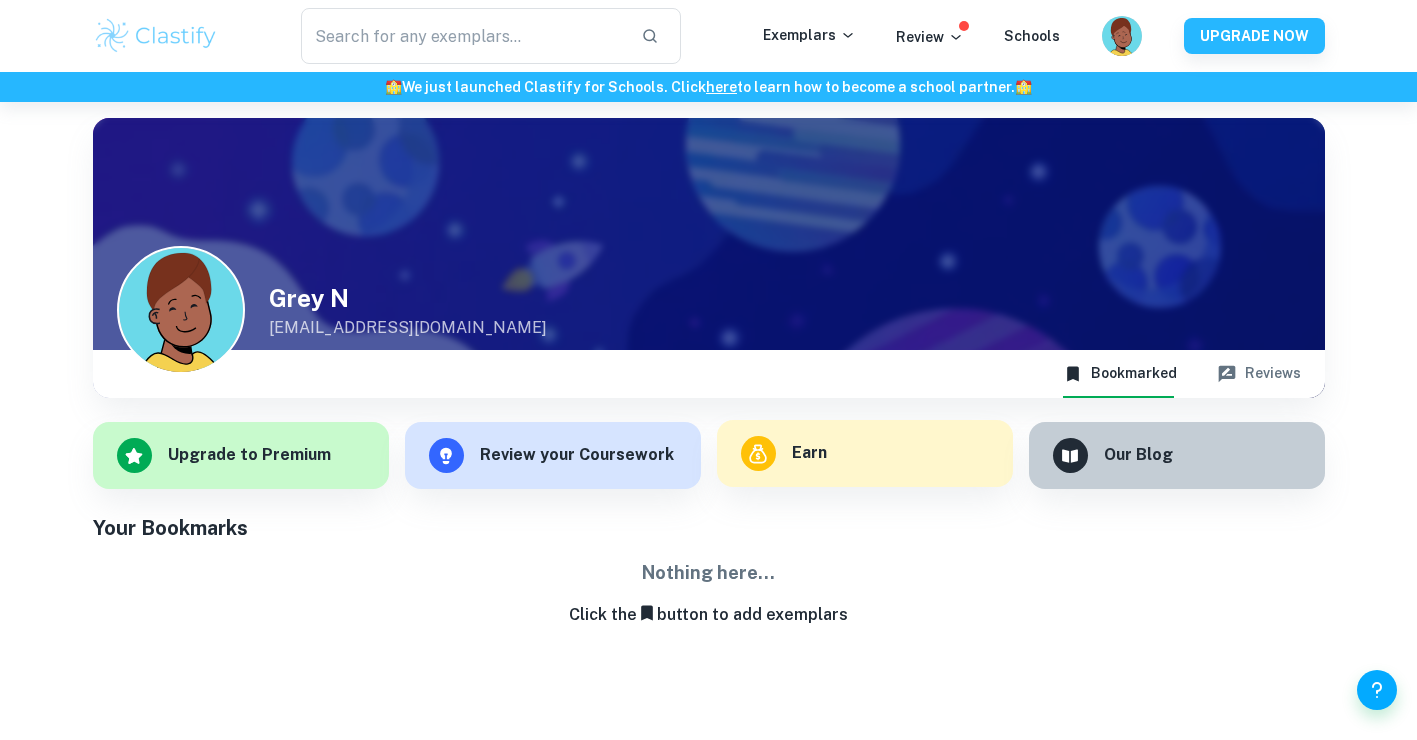 click on "Earn" at bounding box center (865, 453) 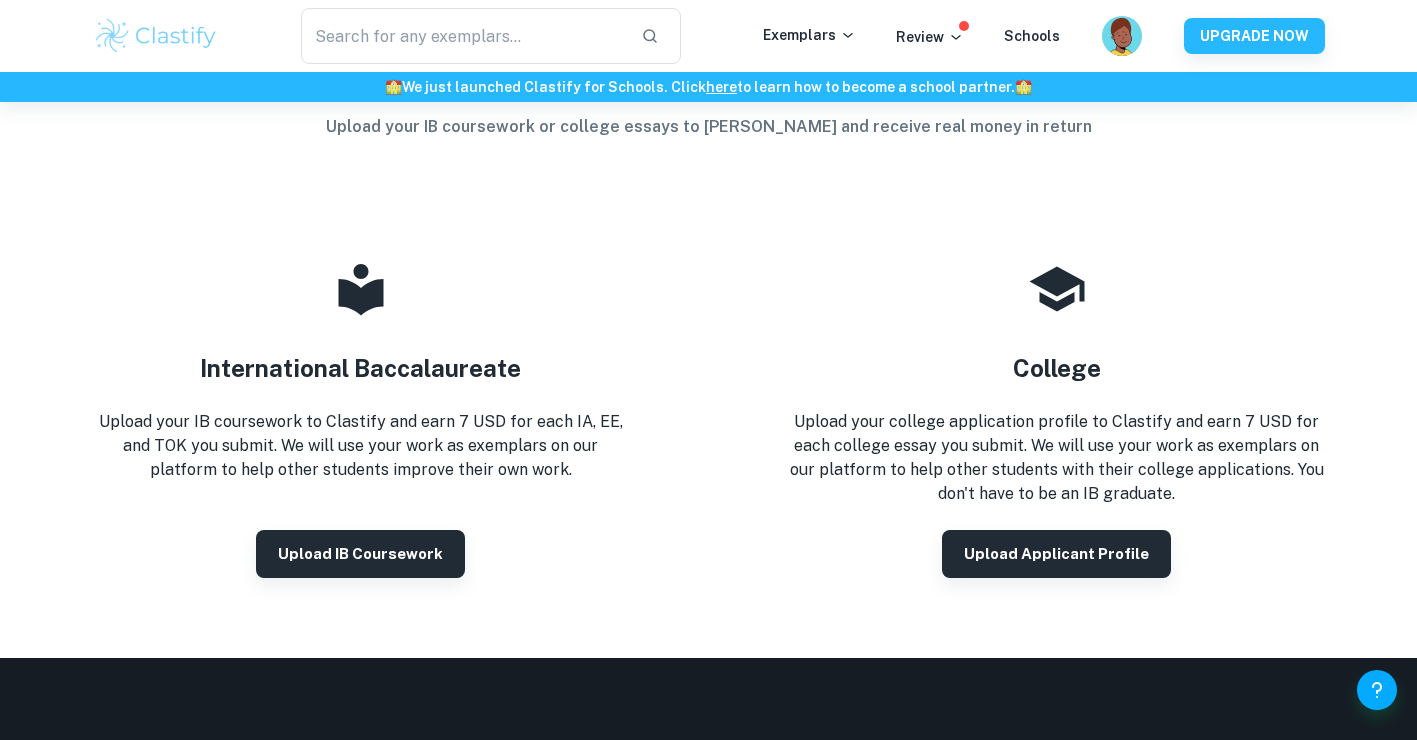 scroll, scrollTop: 156, scrollLeft: 0, axis: vertical 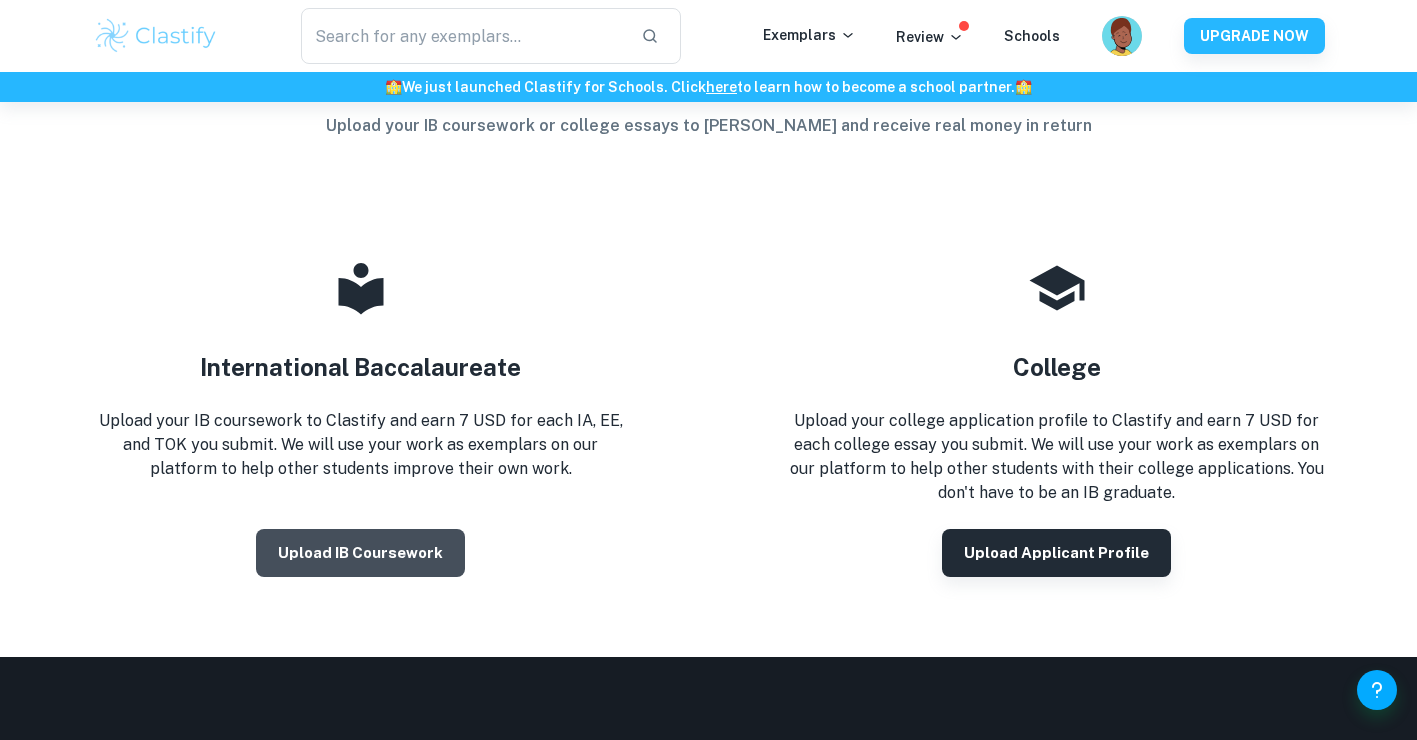 click on "Upload IB coursework" at bounding box center [360, 553] 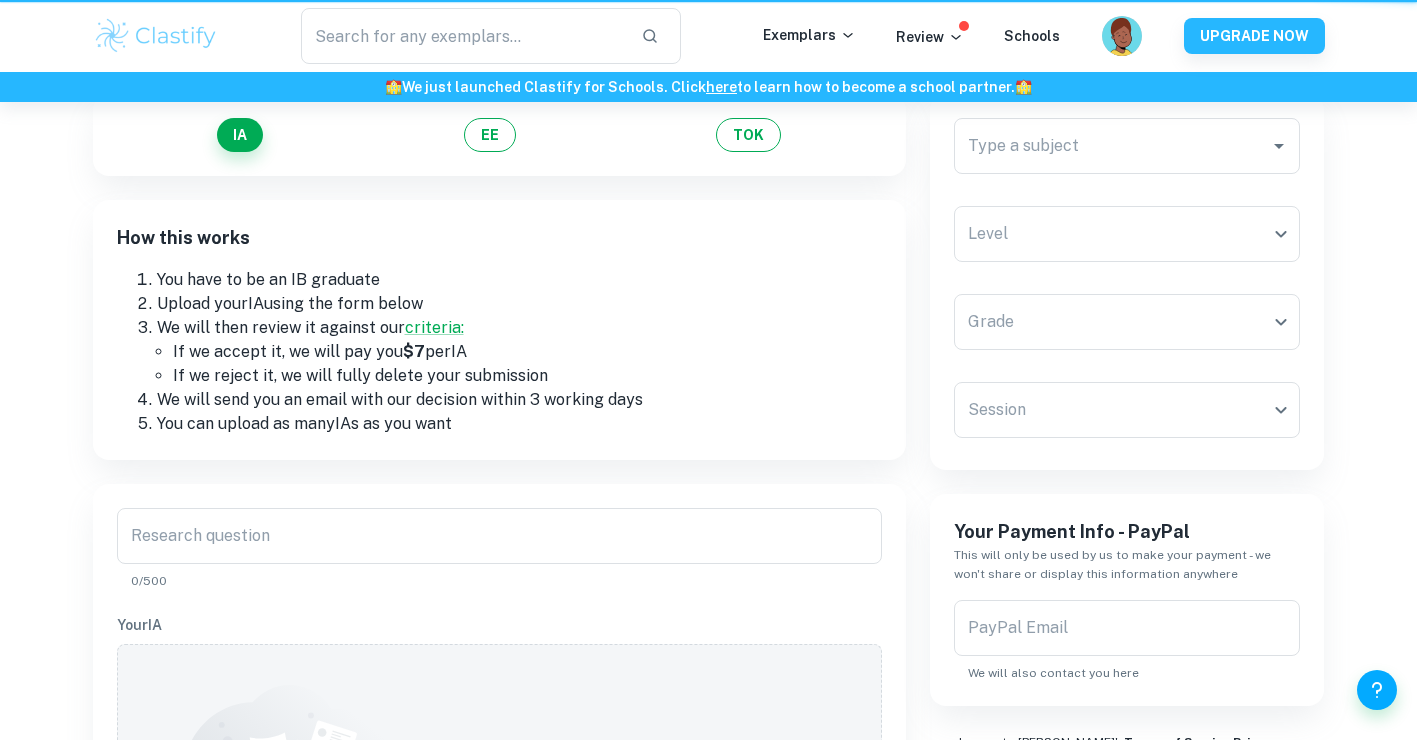 scroll, scrollTop: 0, scrollLeft: 0, axis: both 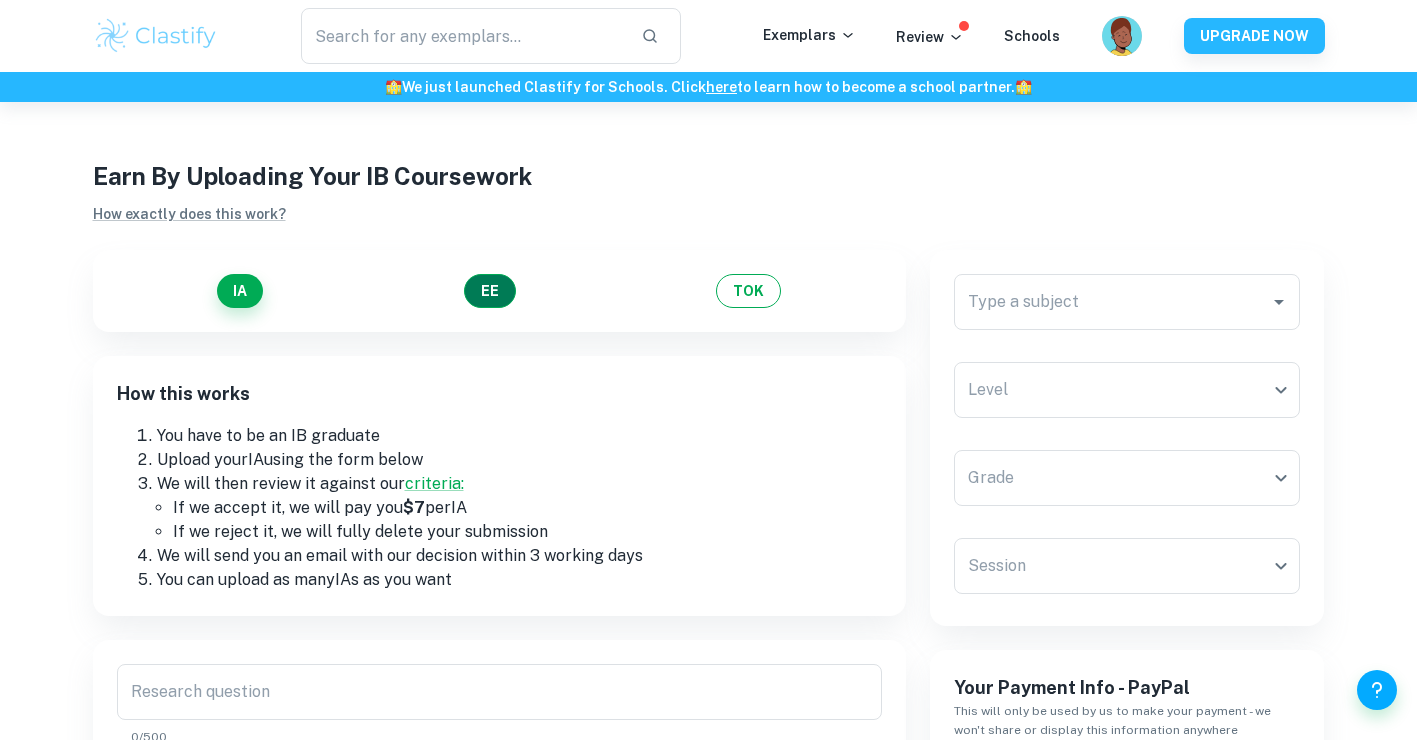 click on "EE" at bounding box center (490, 291) 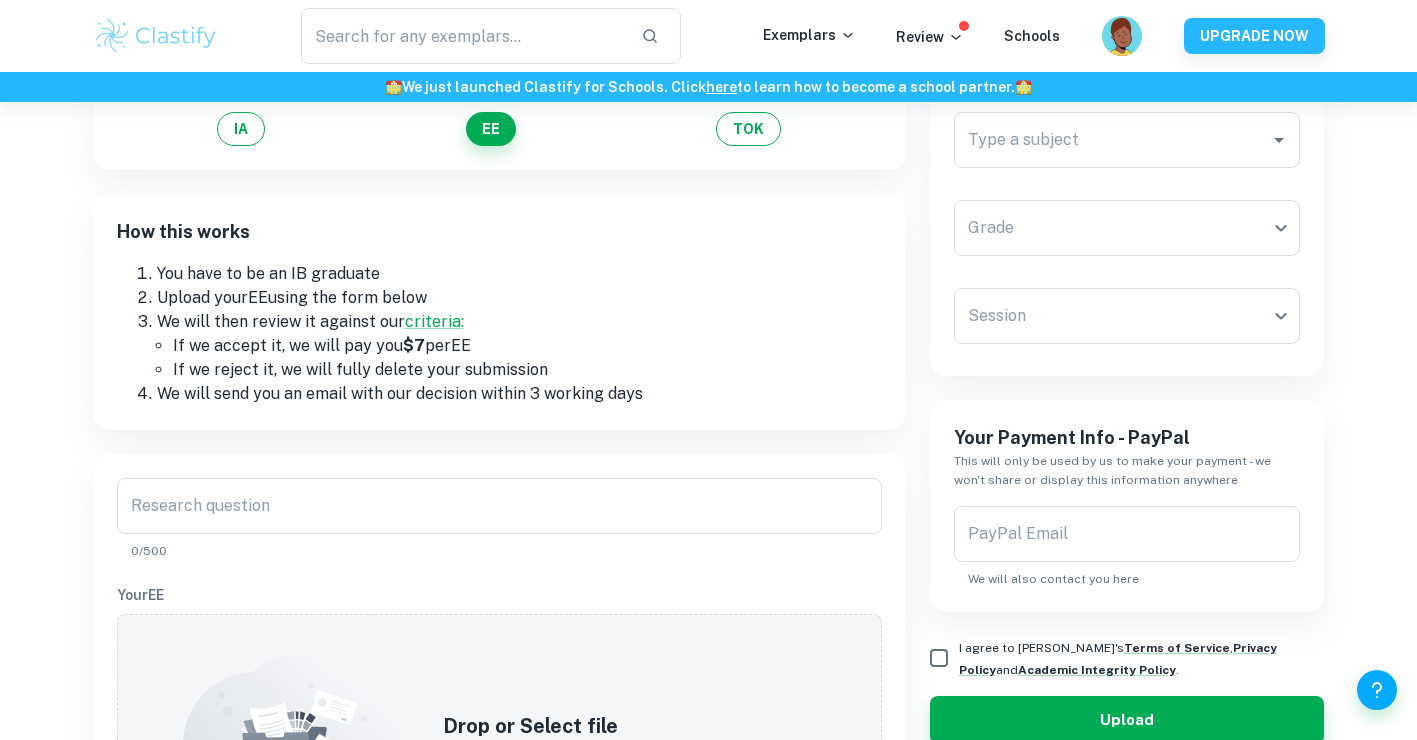 scroll, scrollTop: 165, scrollLeft: 0, axis: vertical 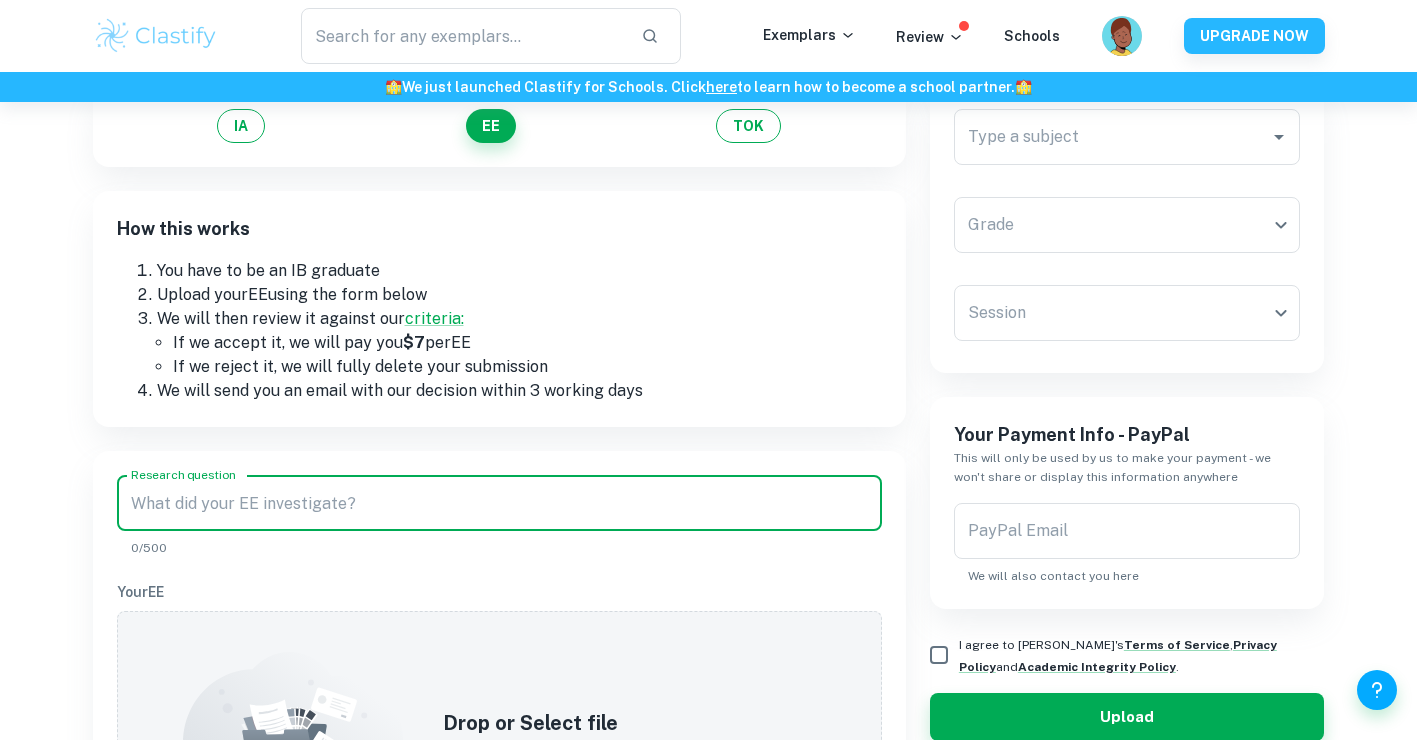 click on "Research question" at bounding box center [499, 503] 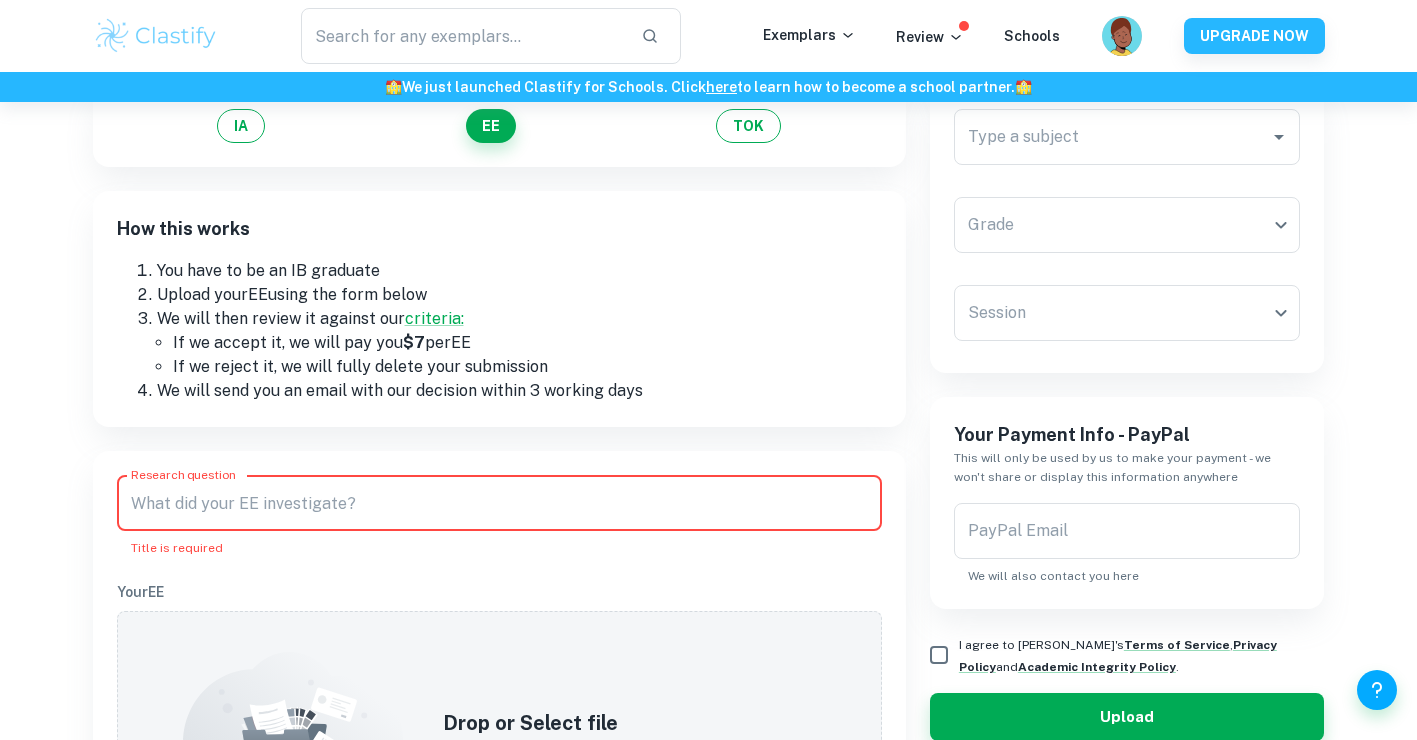 paste on "How does [PERSON_NAME] use the Daedalus-Icarus myth and Freudian psychoanalytic theory in Fun Home: A Family Tragicomic to reframe her father’s life as a cautionary tale that informs her own path to self-liberation?" 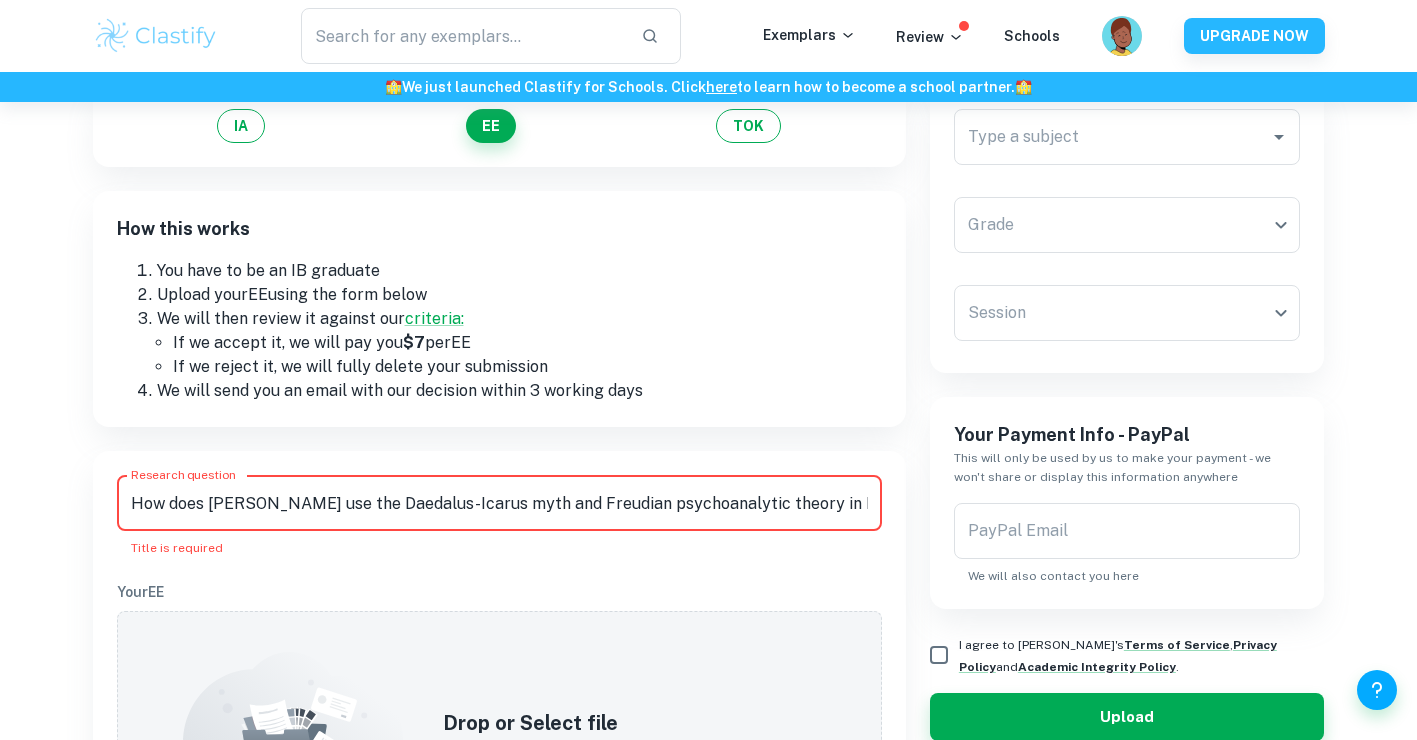 scroll, scrollTop: 0, scrollLeft: 879, axis: horizontal 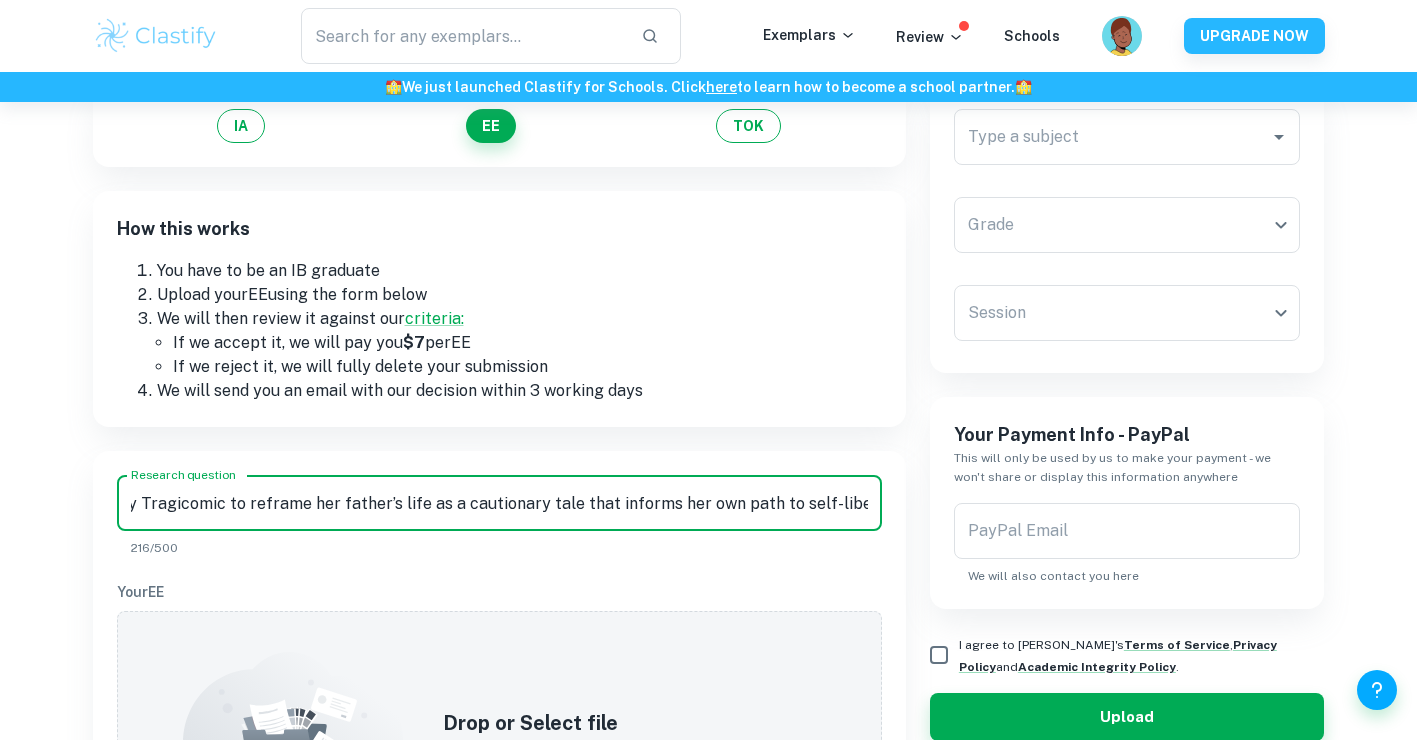 type on "How does [PERSON_NAME] use the Daedalus-Icarus myth and Freudian psychoanalytic theory in Fun Home: A Family Tragicomic to reframe her father’s life as a cautionary tale that informs her own path to self-liberation?" 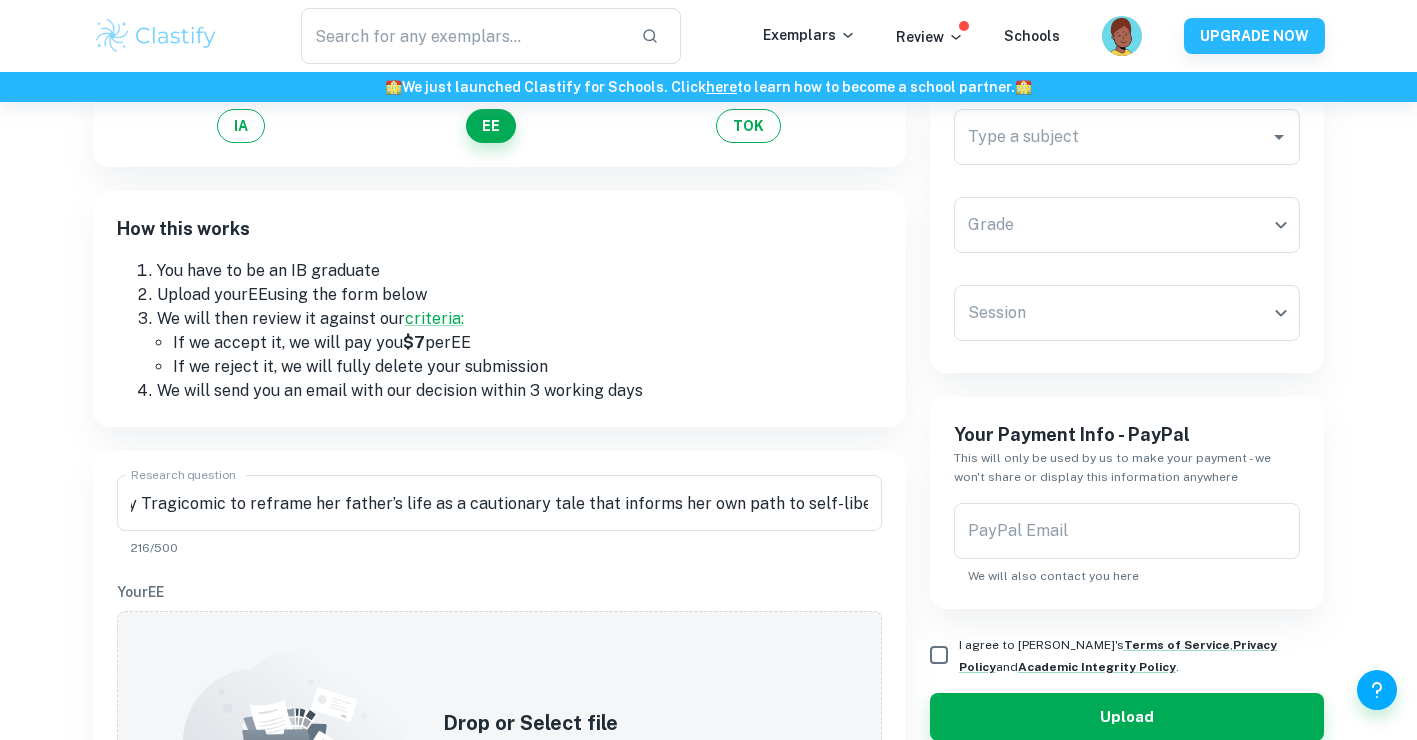 click on "216/500" at bounding box center (499, 548) 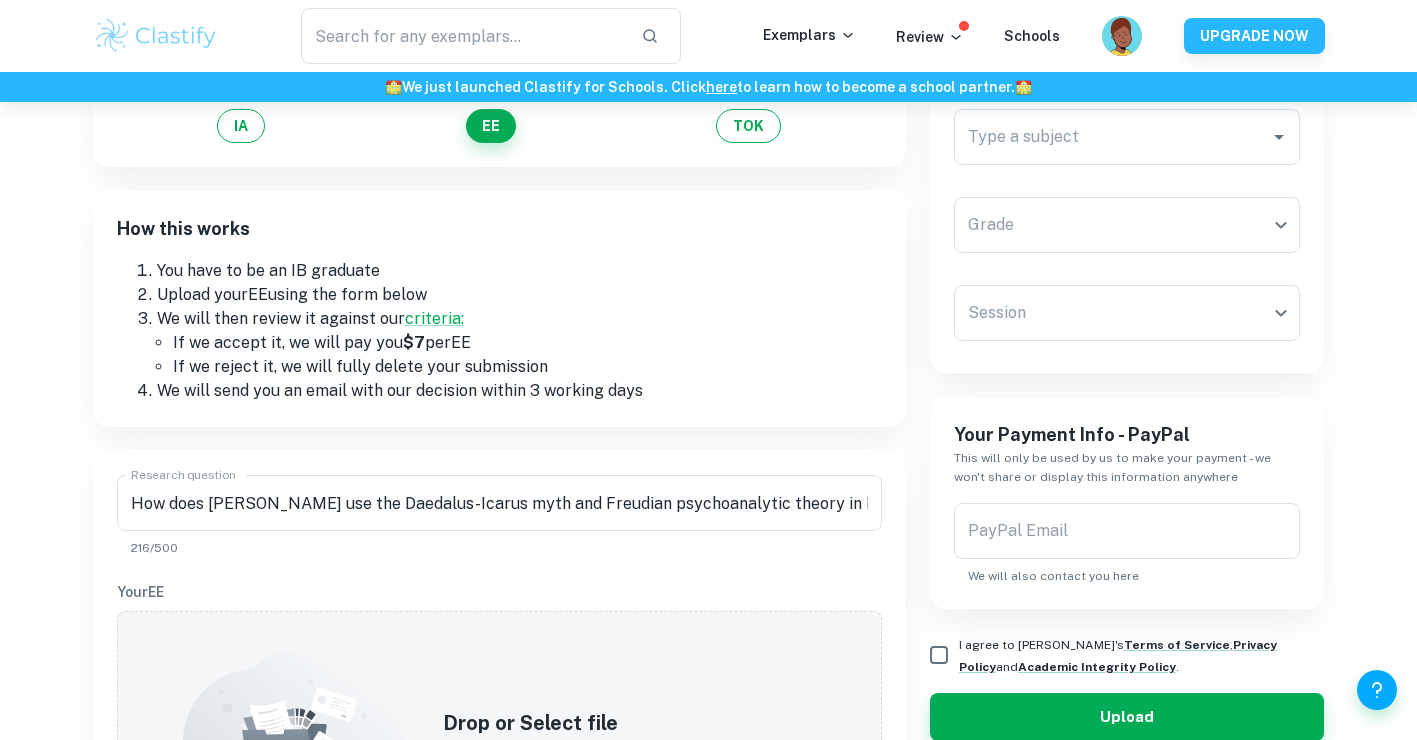 scroll, scrollTop: 450, scrollLeft: 0, axis: vertical 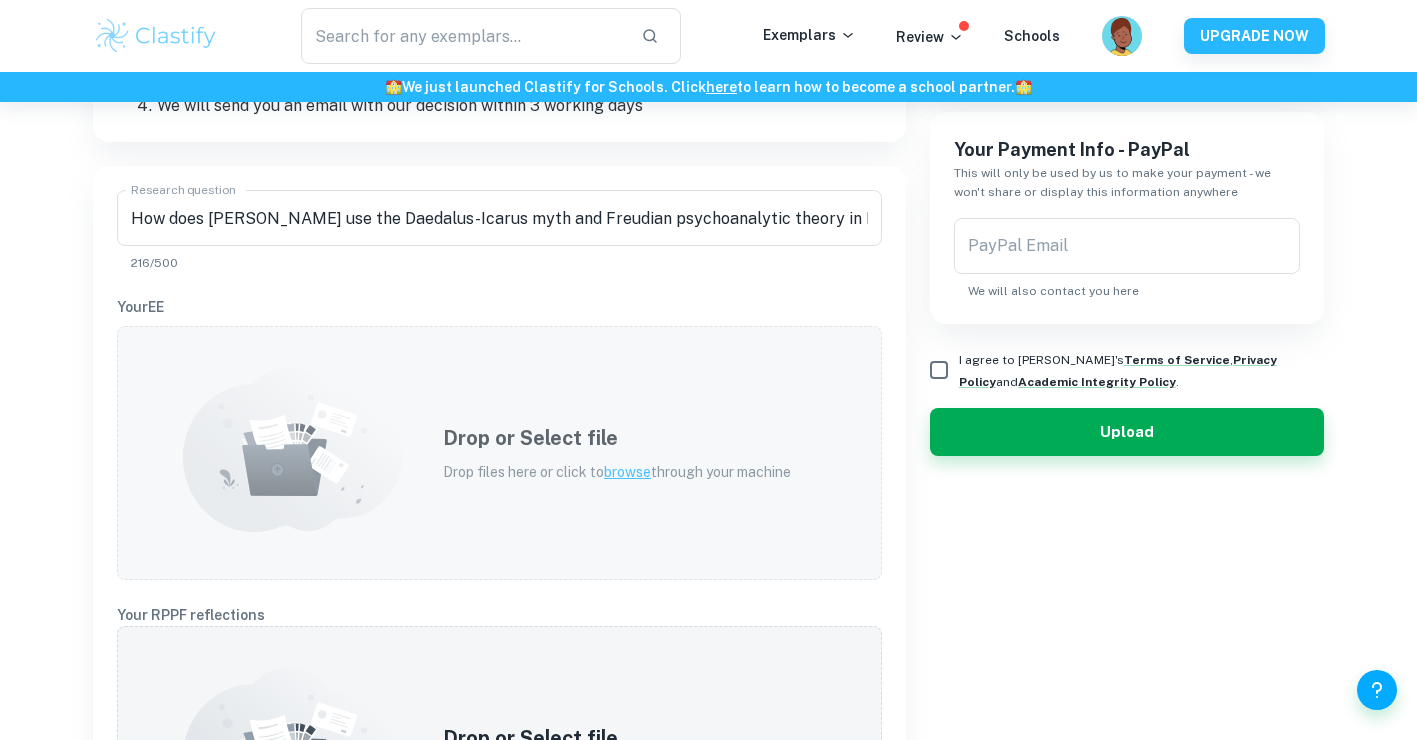 click on "Drop or Select file Drop files here or click to  browse  through your machine" at bounding box center (499, 453) 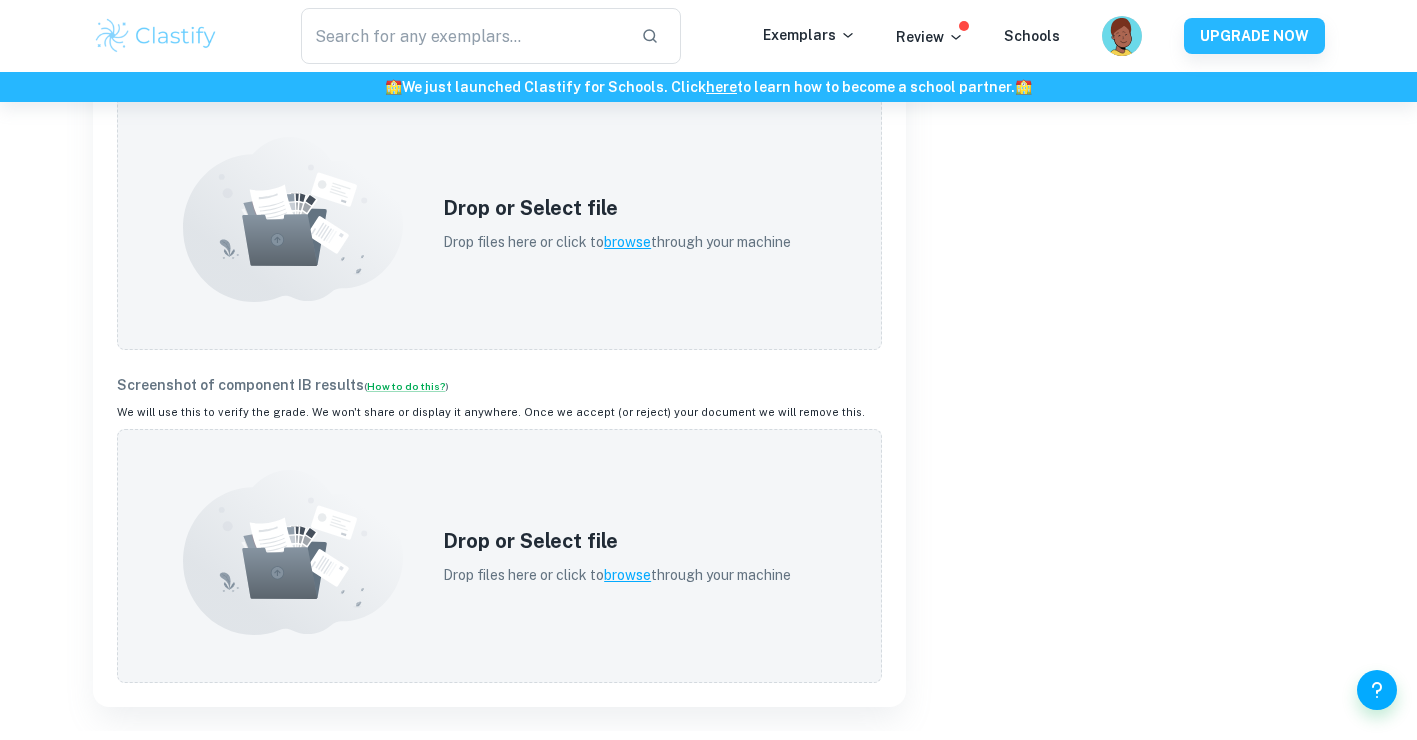 scroll, scrollTop: 981, scrollLeft: 0, axis: vertical 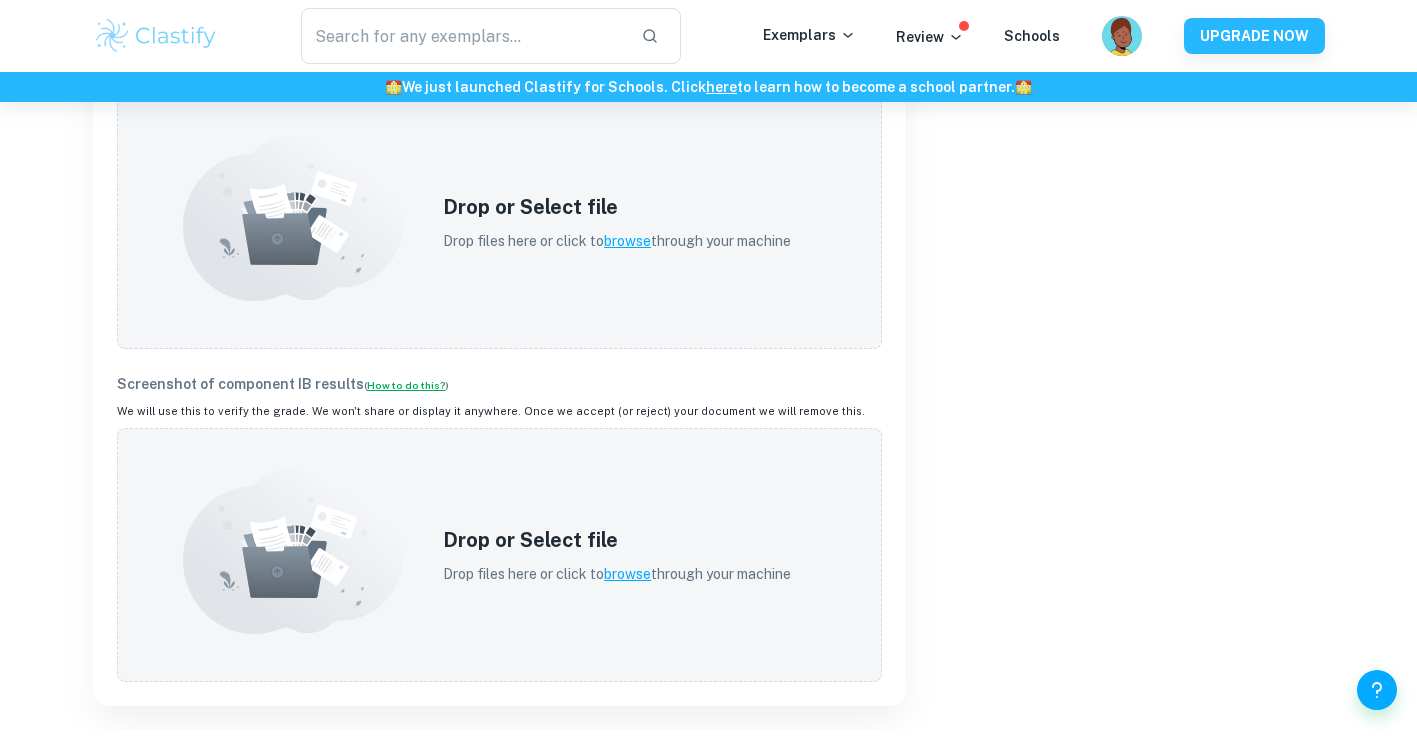 click on "How to do this?" at bounding box center [406, 385] 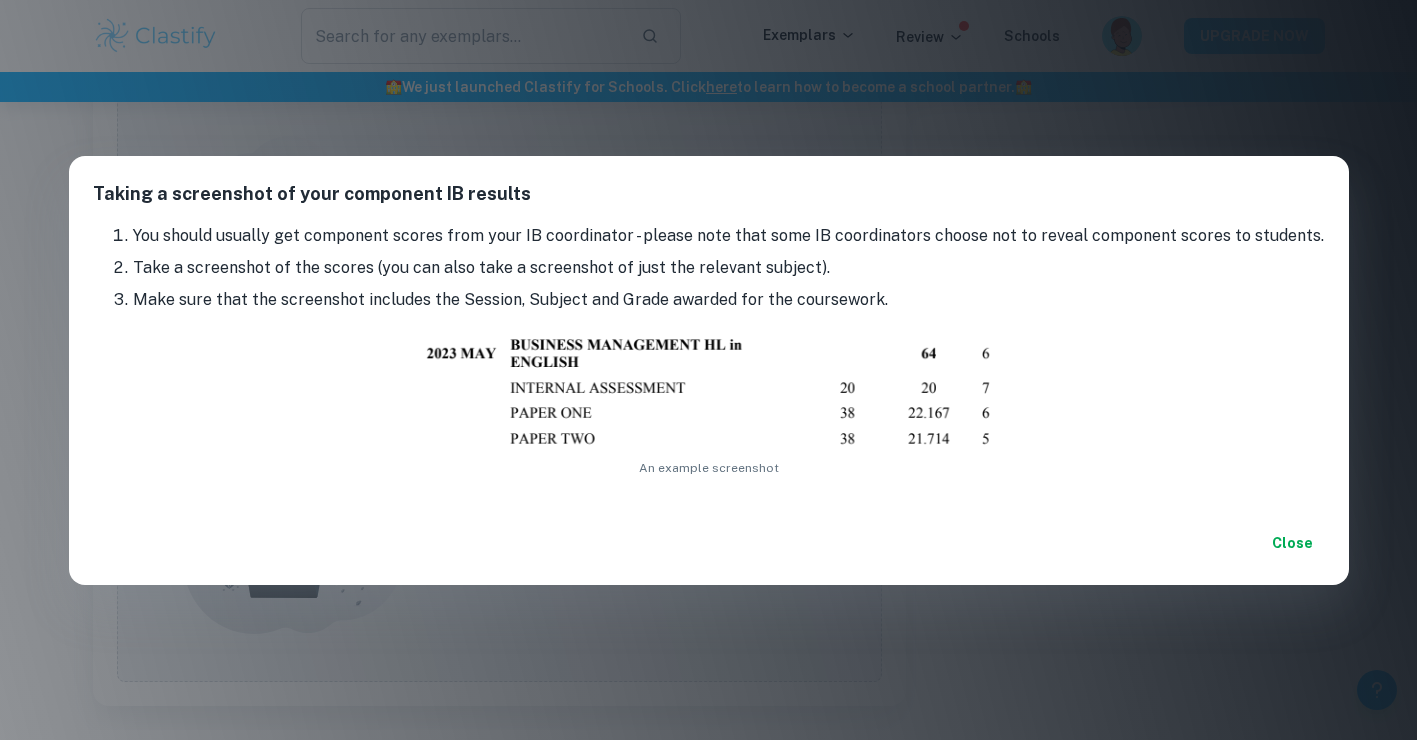 click on "Taking a screenshot of your component IB results You should usually get component scores from your IB coordinator - please note that some IB coordinators choose not to reveal component scores to students. Take a screenshot of the scores (you can also take a screenshot of just the relevant subject). Make sure that the screenshot includes the Session, Subject and Grade awarded for the coursework. An example screenshot Close" at bounding box center [708, 370] 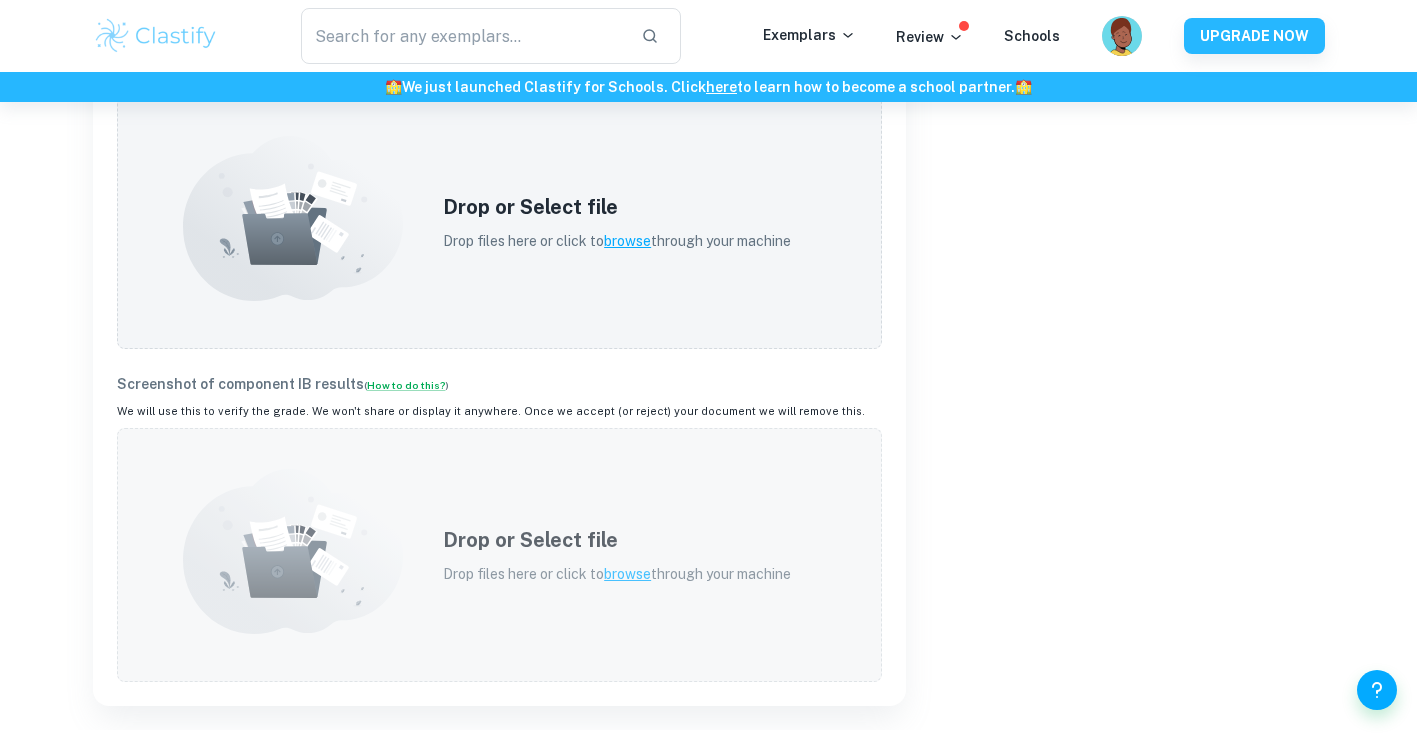 click on "Drop or Select file" at bounding box center (617, 540) 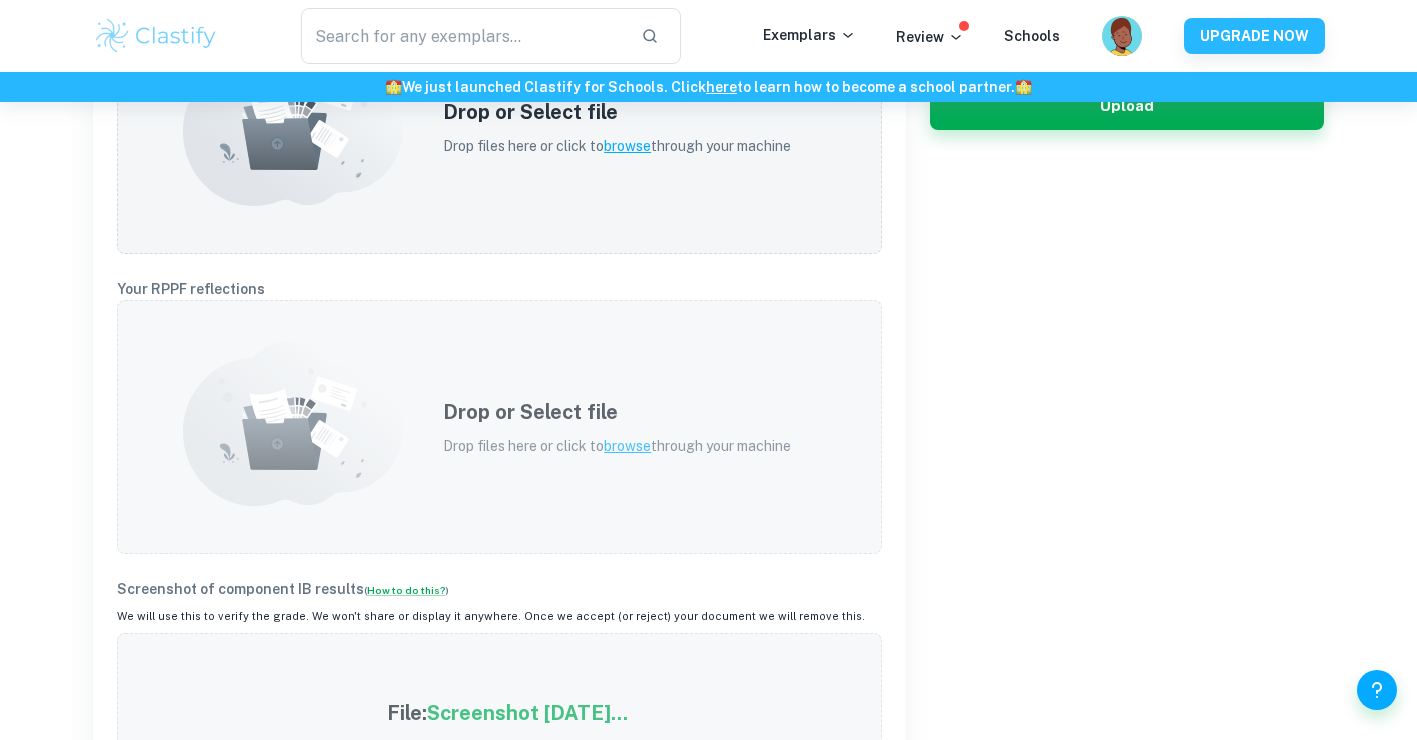 scroll, scrollTop: 775, scrollLeft: 0, axis: vertical 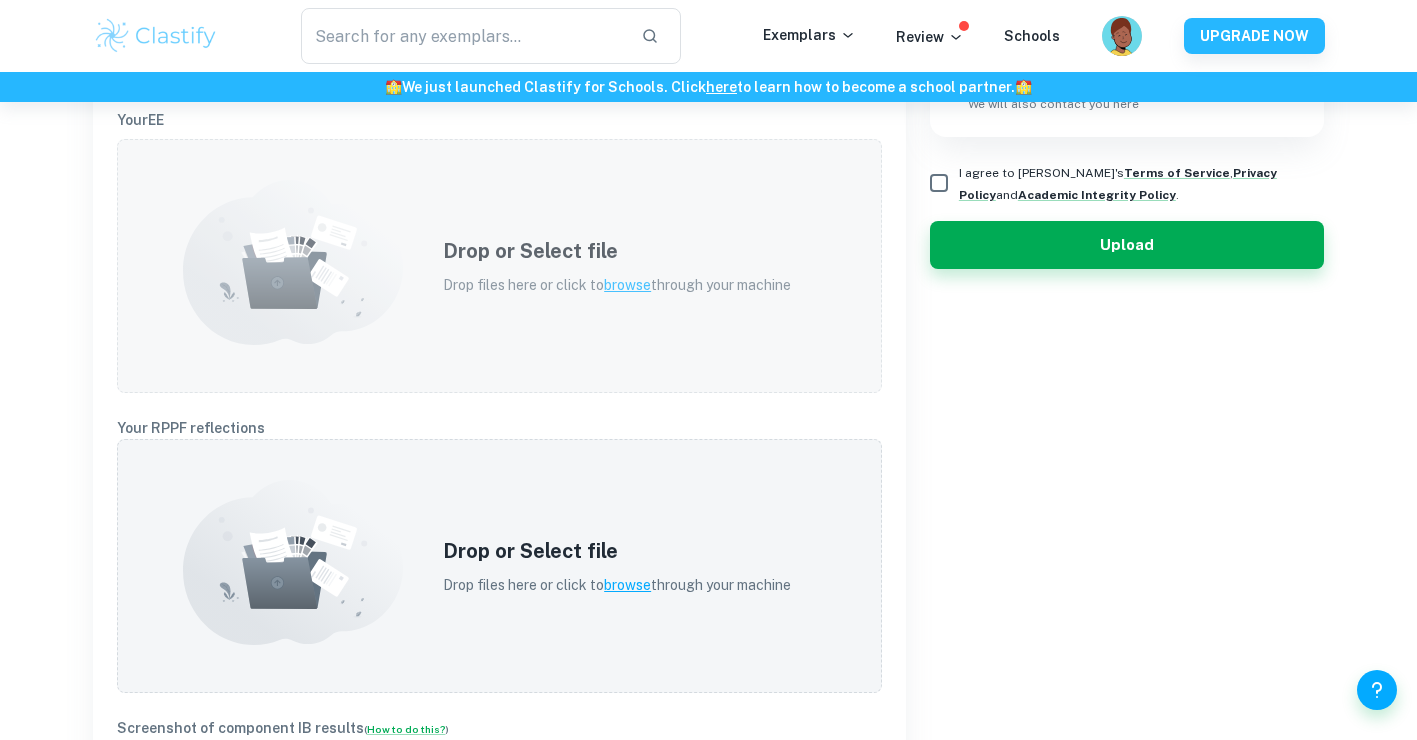 click on "Drop files here or click to  browse  through your machine" at bounding box center (617, 285) 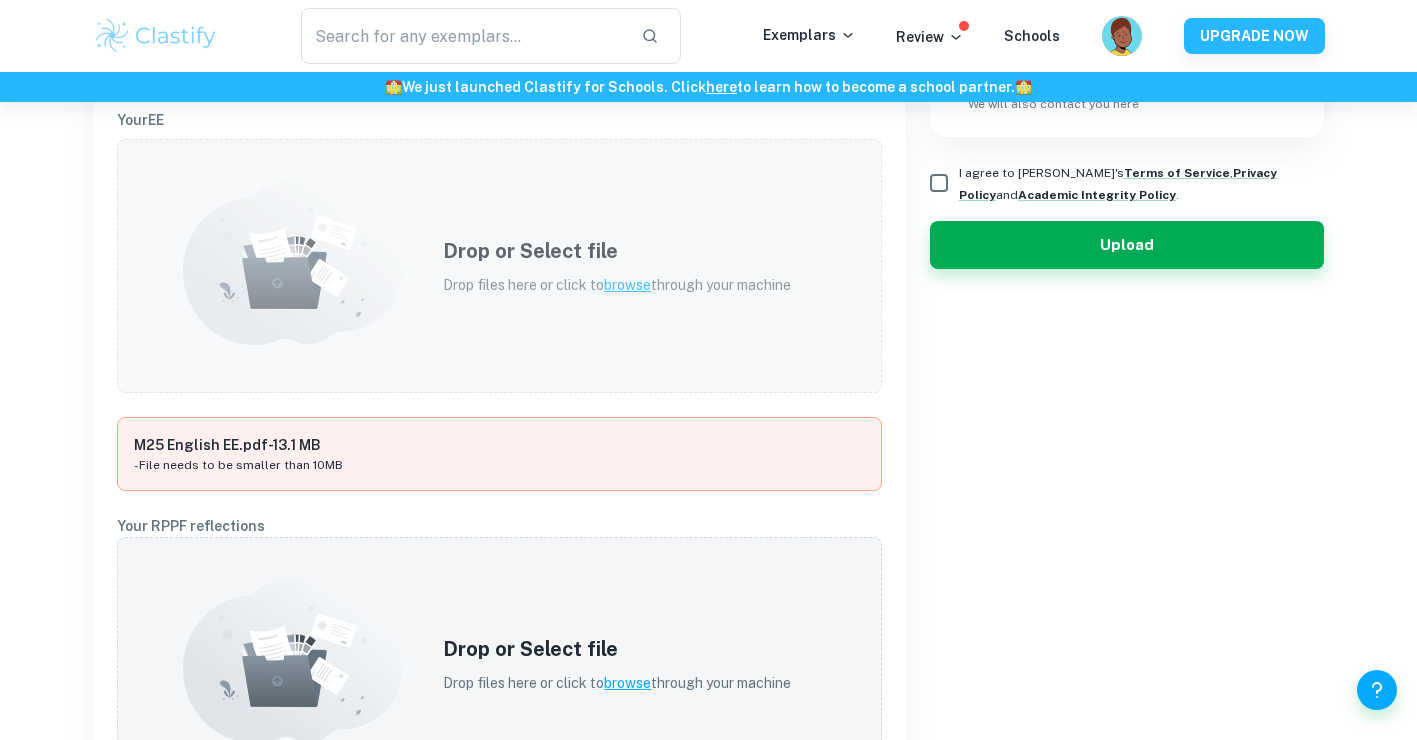 scroll, scrollTop: 934, scrollLeft: 0, axis: vertical 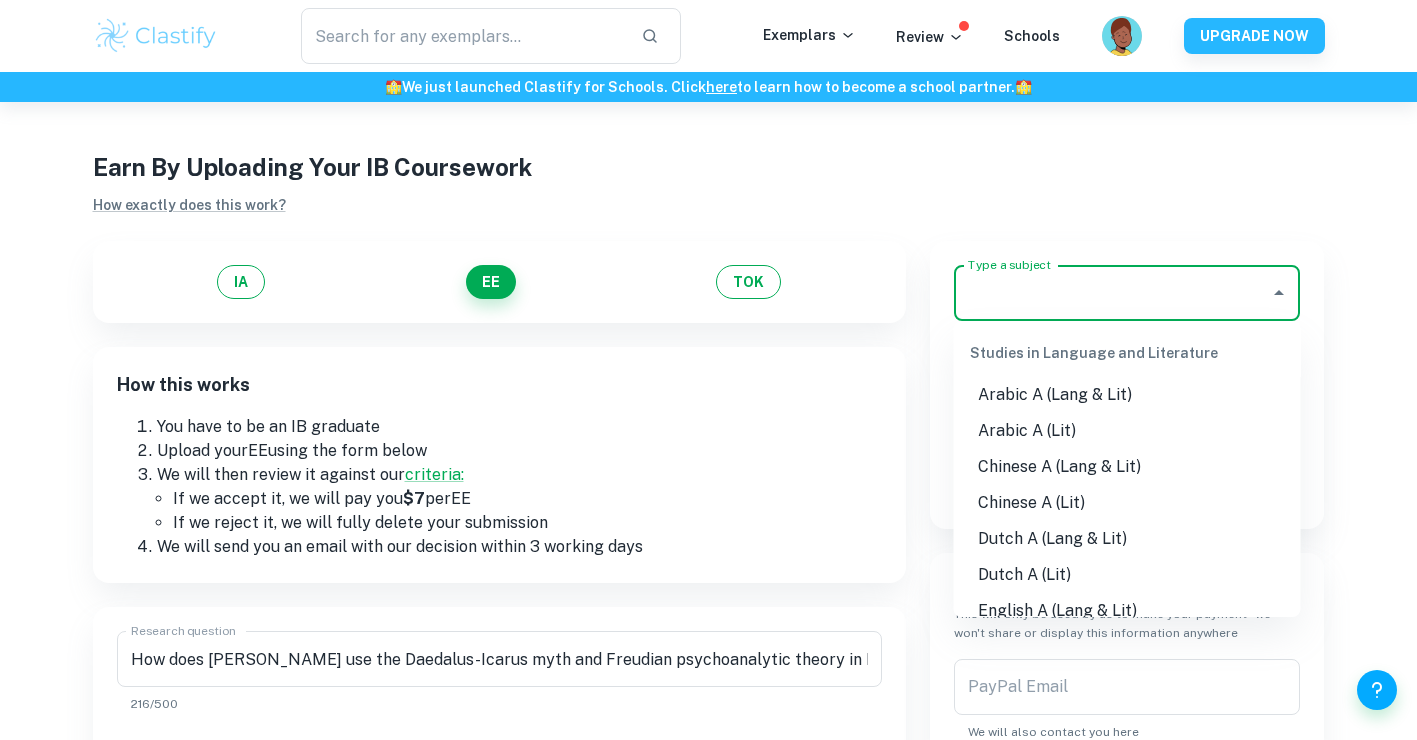 click on "Type a subject" at bounding box center [1112, 293] 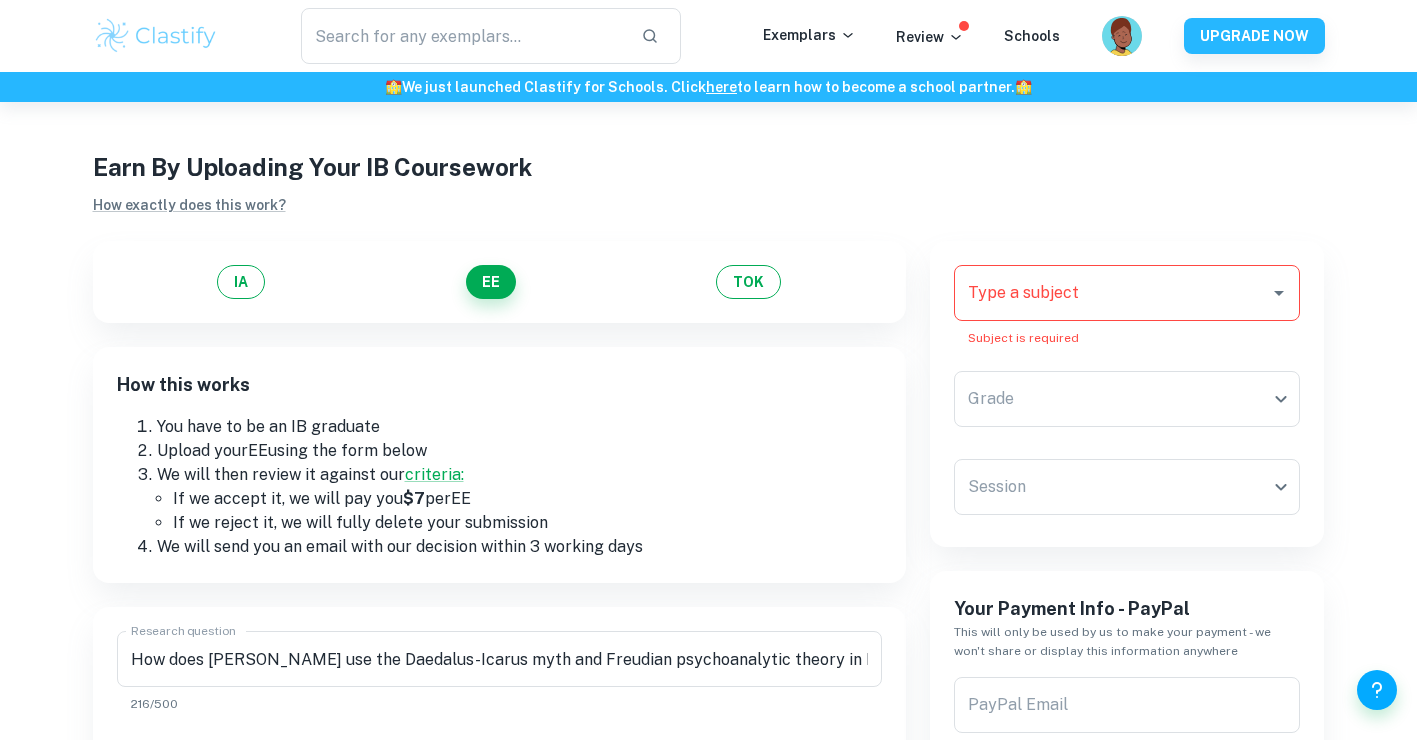 click on "Type a subject Type a subject Subject is required Grade ​ Grade Session ​ Session Your Payment Info - PayPal This will only be used by us to make your payment - we won't share or display this information anywhere PayPal Email PayPal Email We will also contact you here I agree to Clastify's  Terms of Service ,  Privacy Policy  and  Academic Integrity Policy . Upload" at bounding box center [1115, 851] 